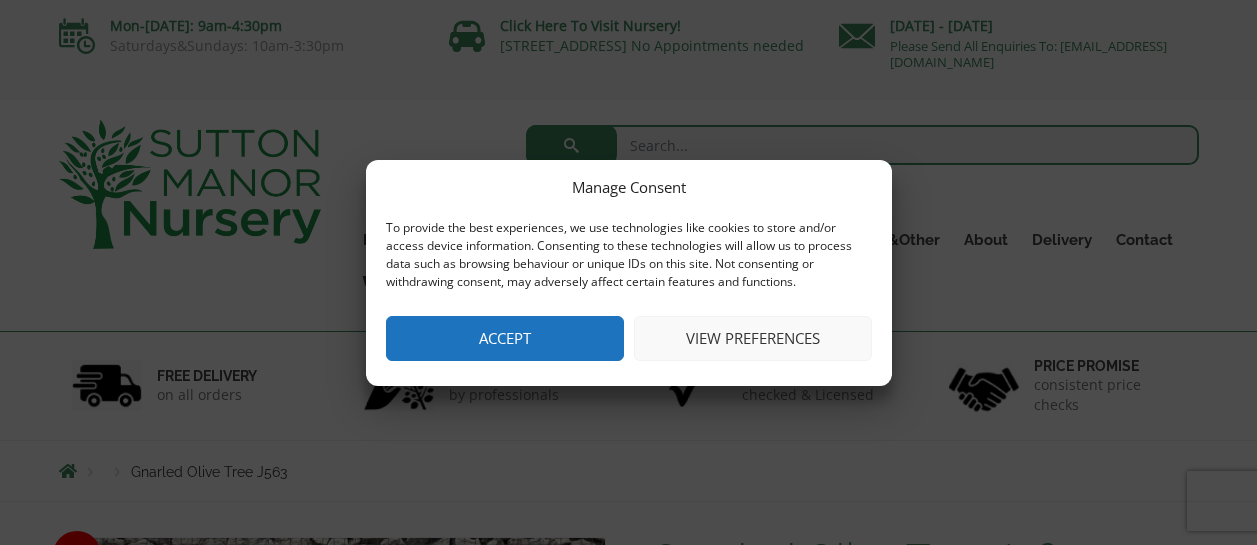 scroll, scrollTop: 0, scrollLeft: 0, axis: both 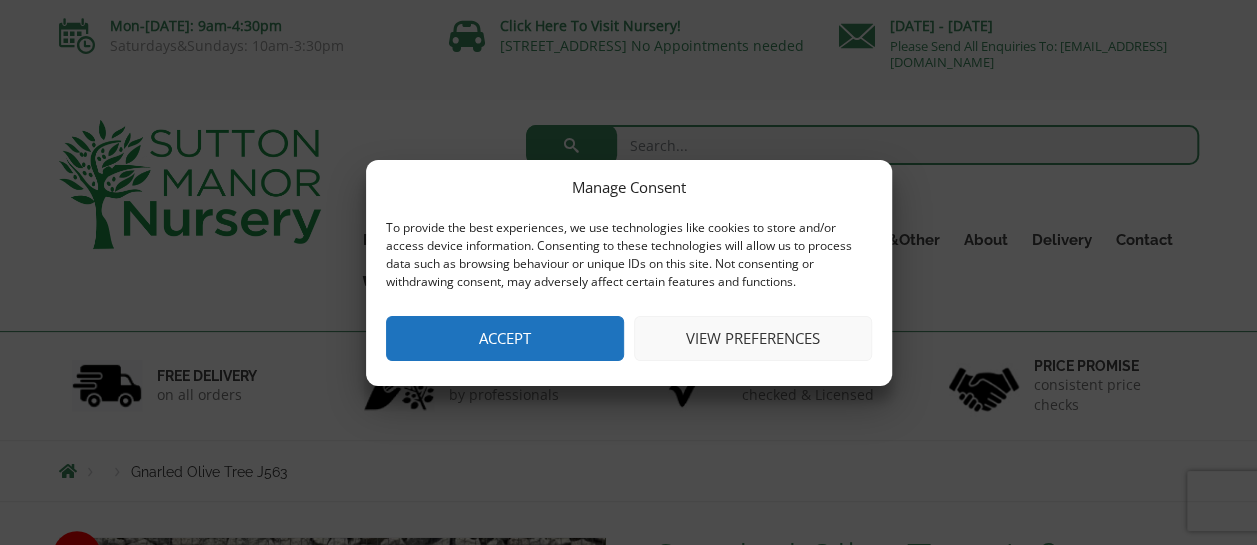 click on "Accept" at bounding box center [505, 338] 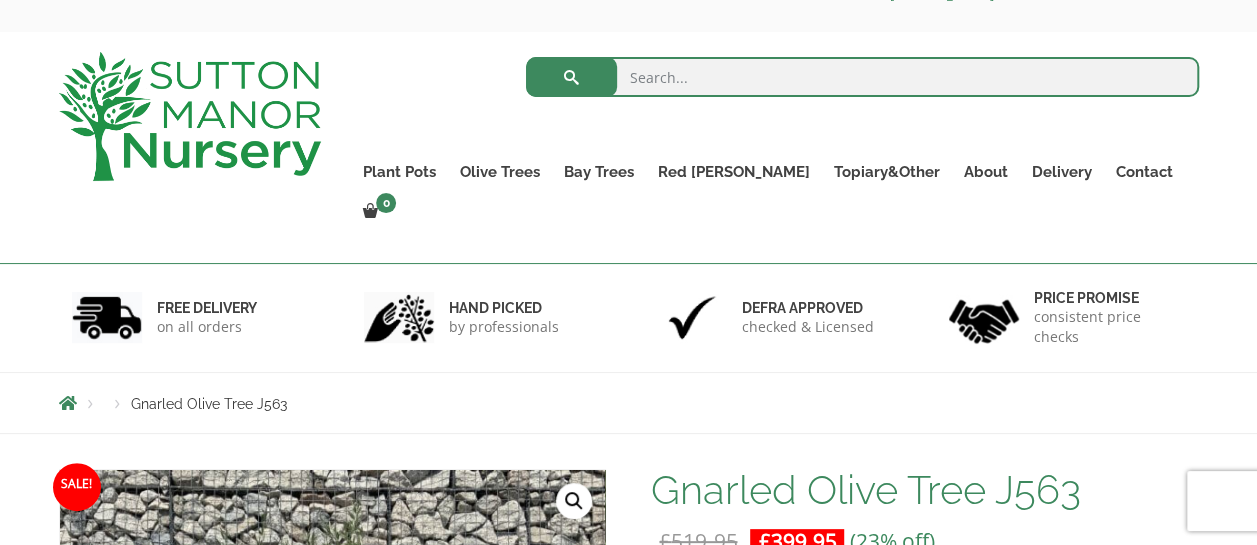 scroll, scrollTop: 48, scrollLeft: 0, axis: vertical 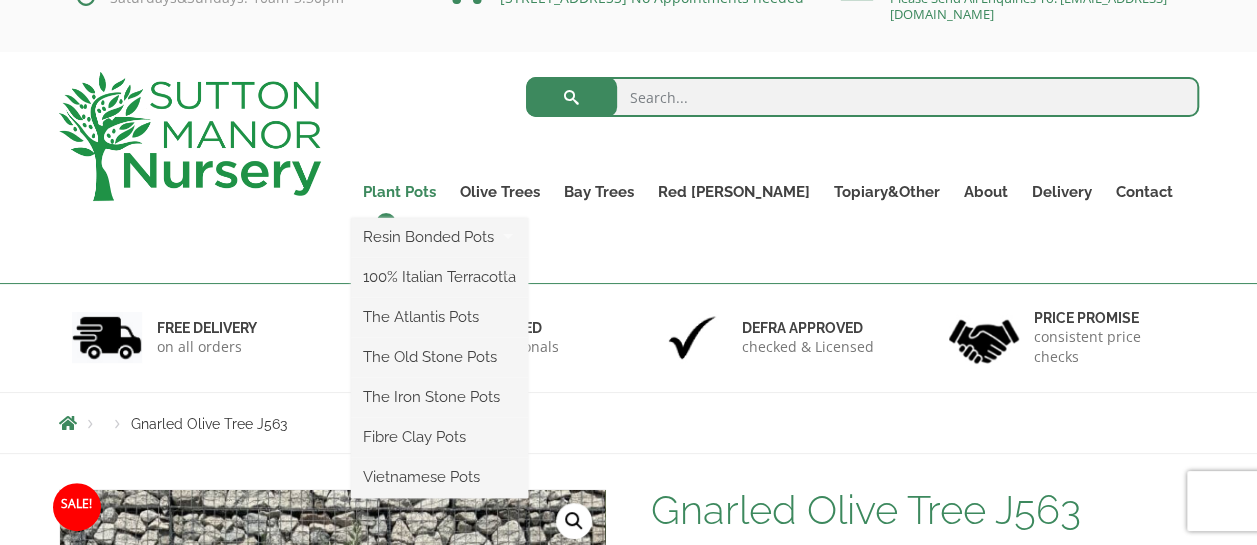click on "Plant Pots" at bounding box center (399, 192) 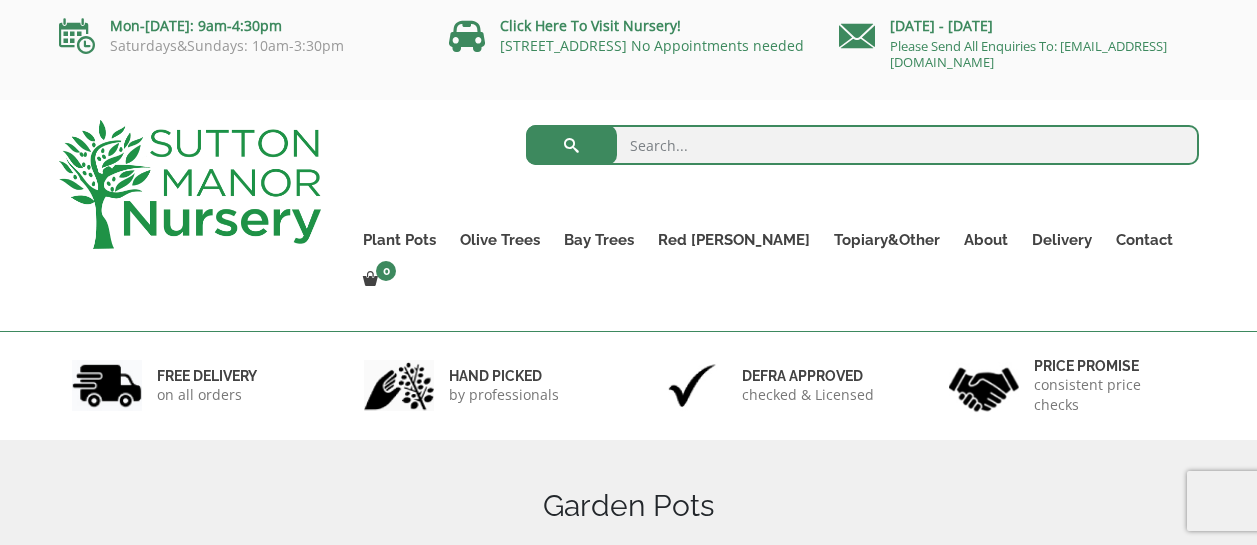 scroll, scrollTop: 0, scrollLeft: 0, axis: both 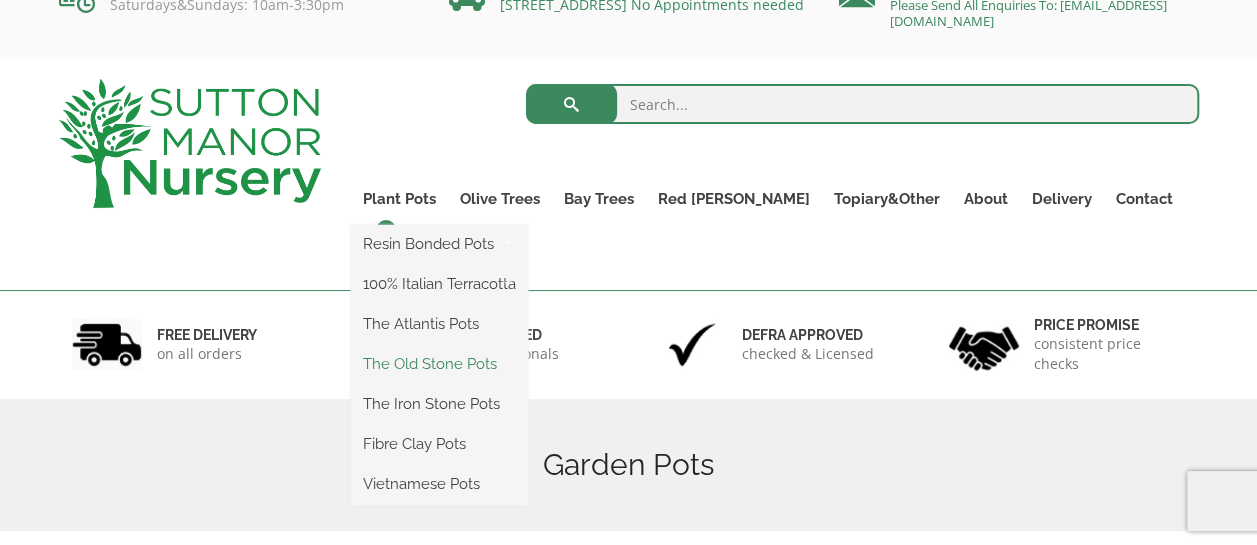 click on "The Old Stone Pots" at bounding box center [439, 364] 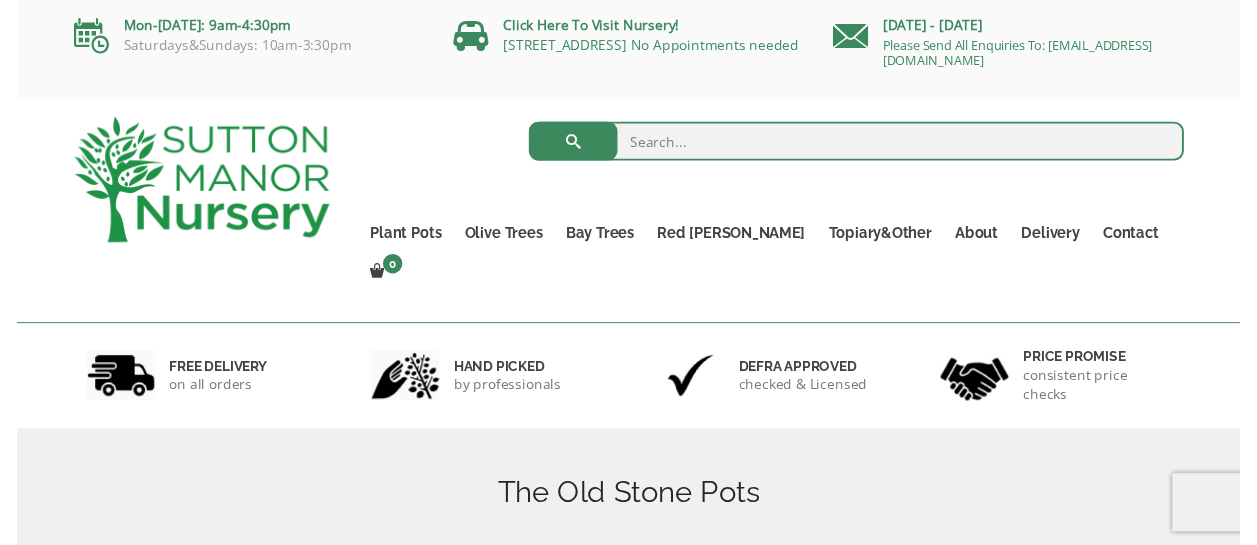 scroll, scrollTop: 0, scrollLeft: 0, axis: both 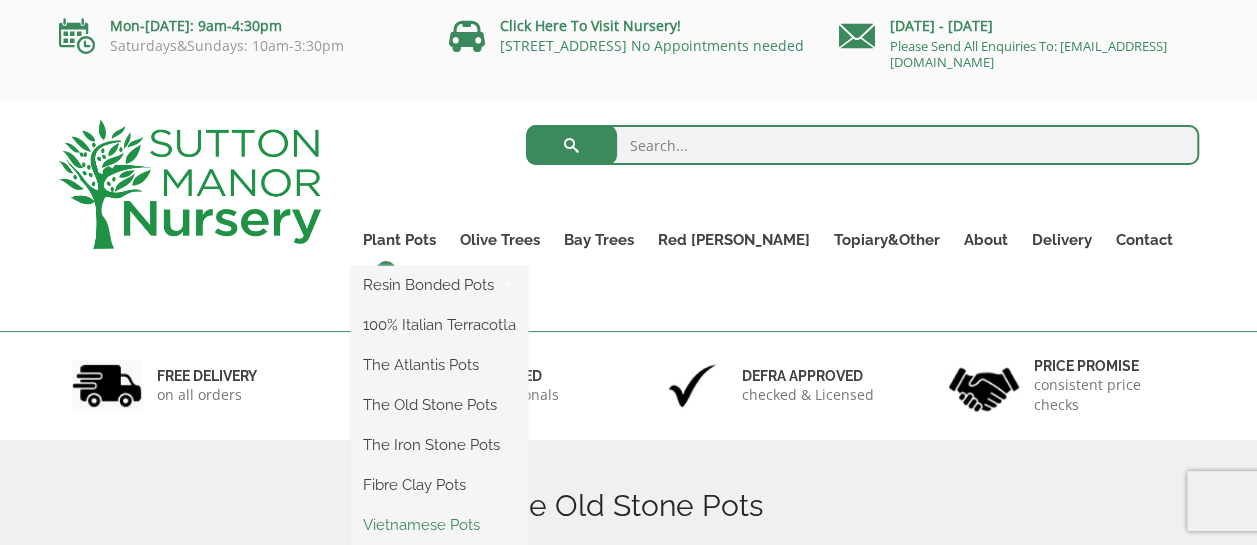 click on "Vietnamese Pots" at bounding box center [439, 525] 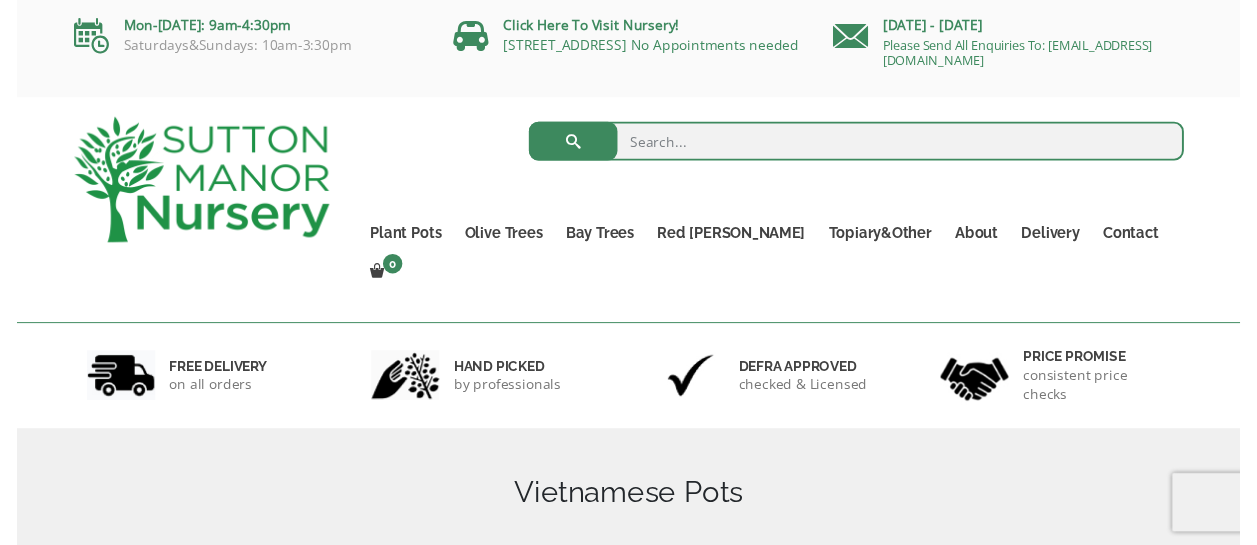 scroll, scrollTop: 0, scrollLeft: 0, axis: both 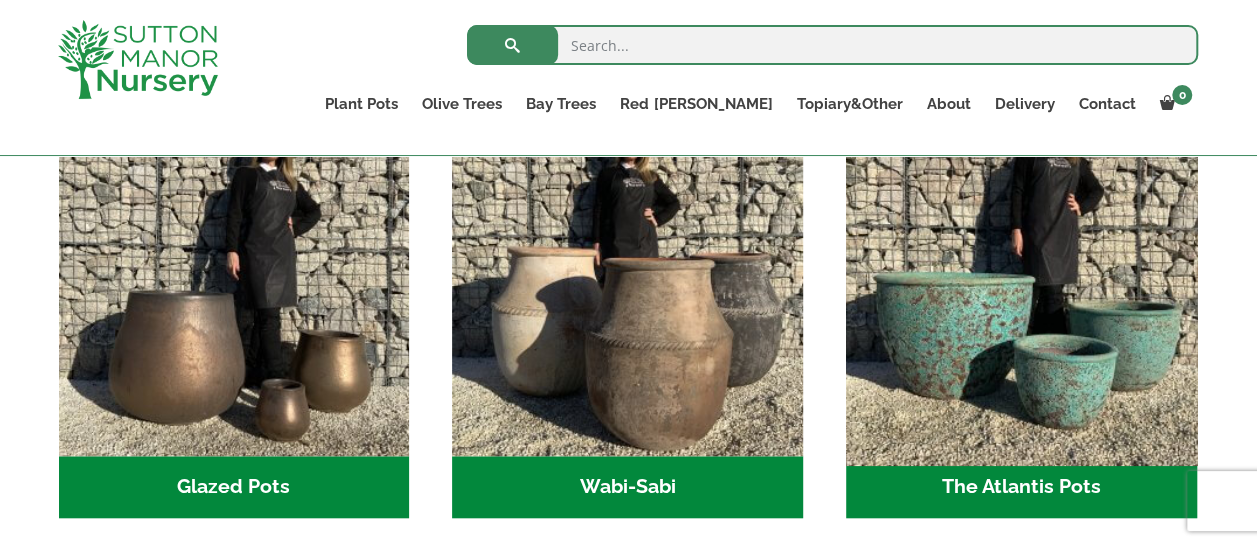 click at bounding box center [1021, 281] 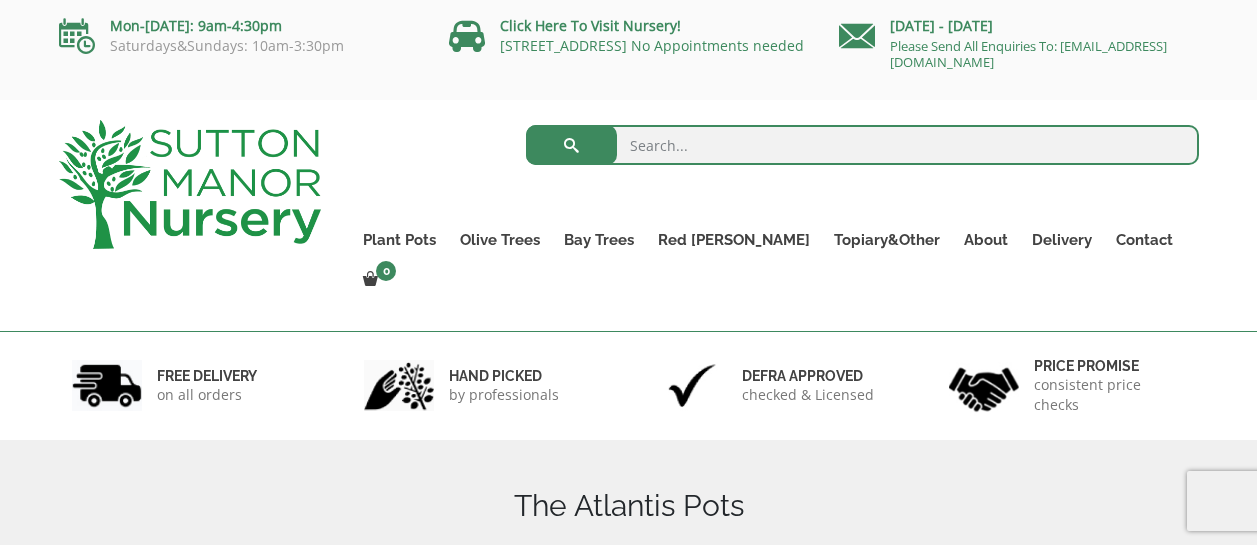 scroll, scrollTop: 0, scrollLeft: 0, axis: both 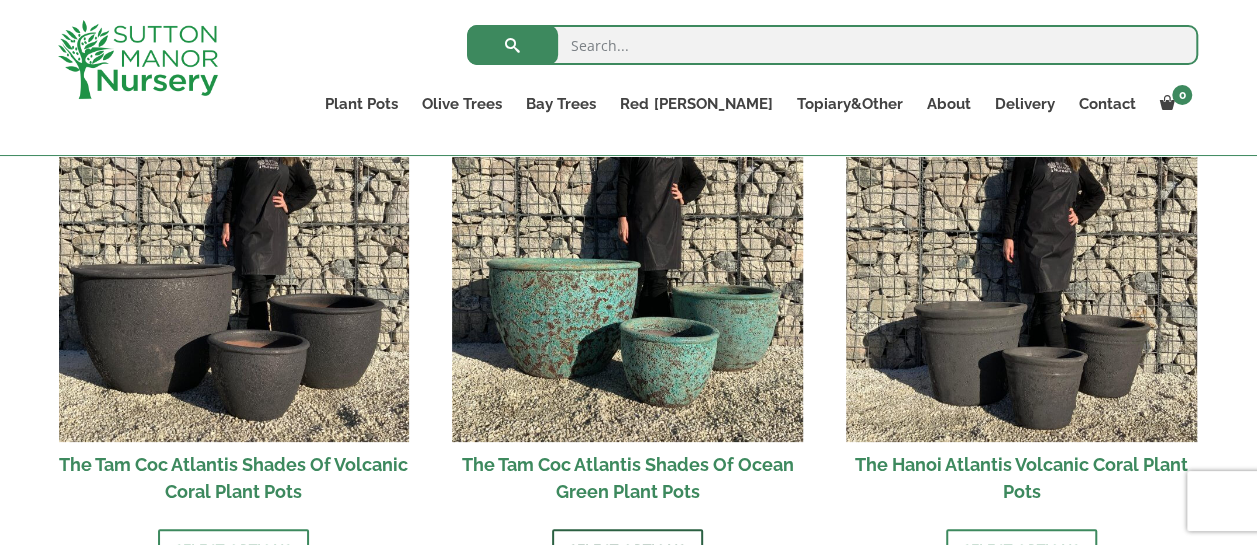 click on "Select options" at bounding box center (627, 550) 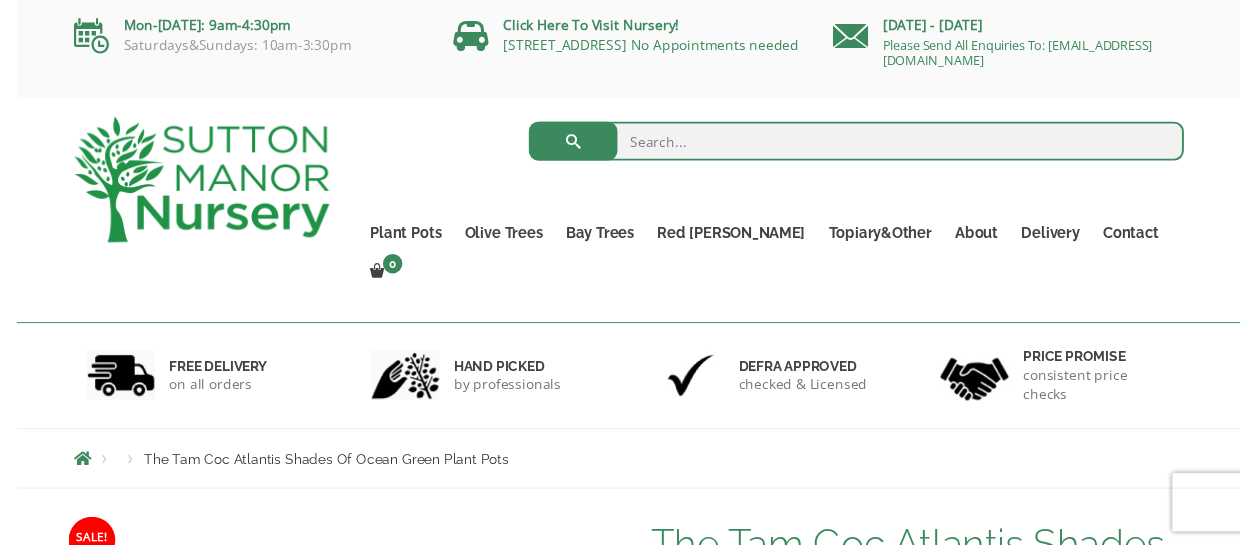 scroll, scrollTop: 0, scrollLeft: 0, axis: both 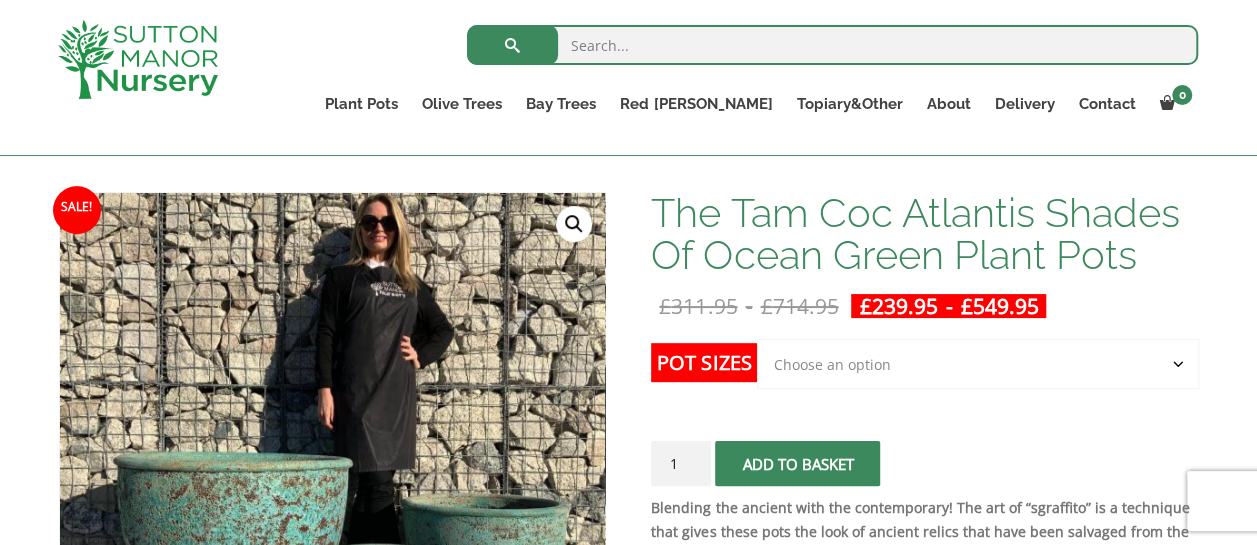 click on "Choose an option Click here to buy the 3rd to Largest Pot In The Picture Click here to buy the 2nd to Largest Pot In The Picture Click here to buy the Largest pot In The Picture" 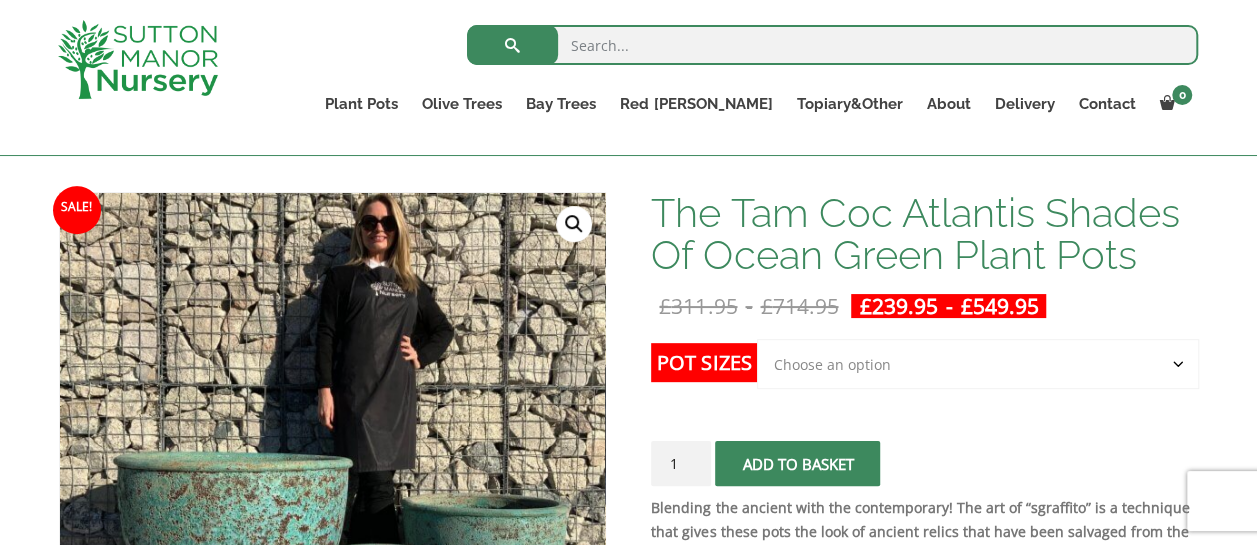 select on "Click here to buy the Largest pot In The Picture" 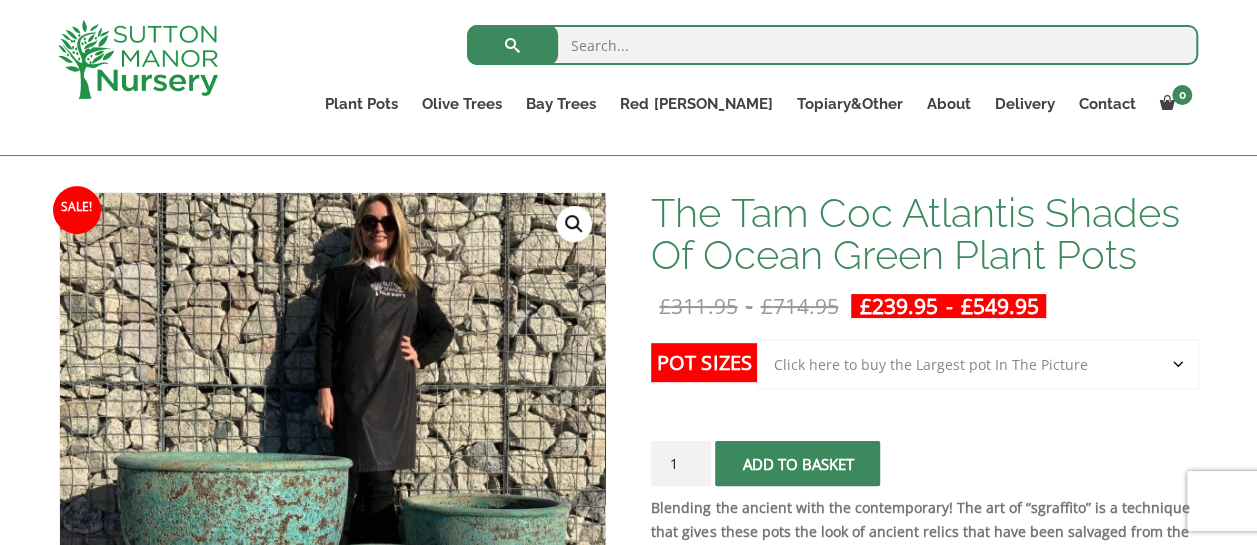 click on "Choose an option Click here to buy the 3rd to Largest Pot In The Picture Click here to buy the 2nd to Largest Pot In The Picture Click here to buy the Largest pot In The Picture" 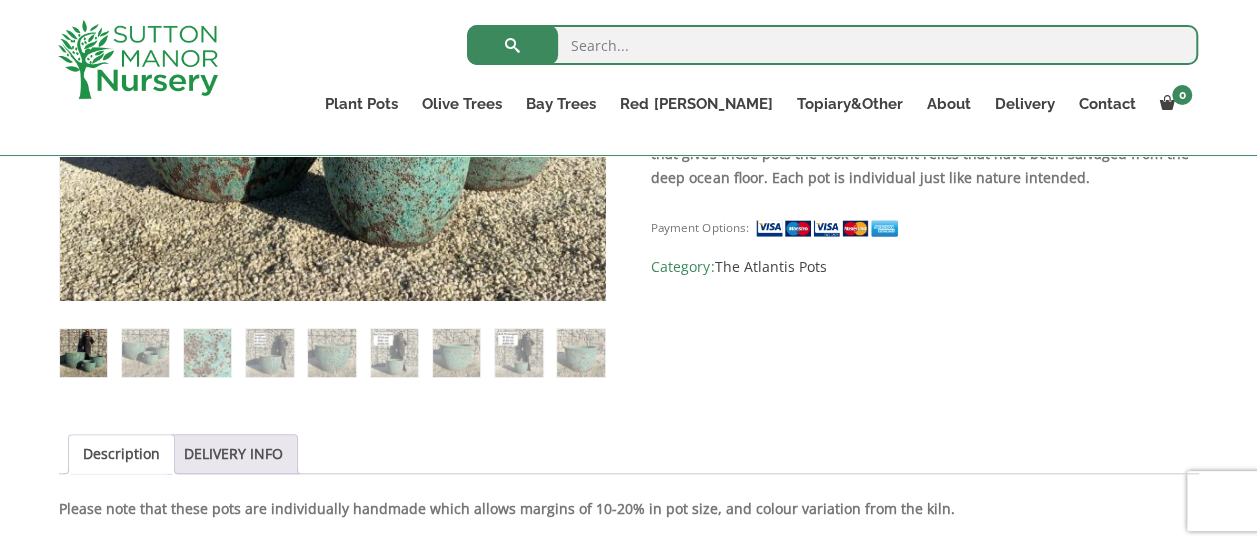 scroll, scrollTop: 729, scrollLeft: 0, axis: vertical 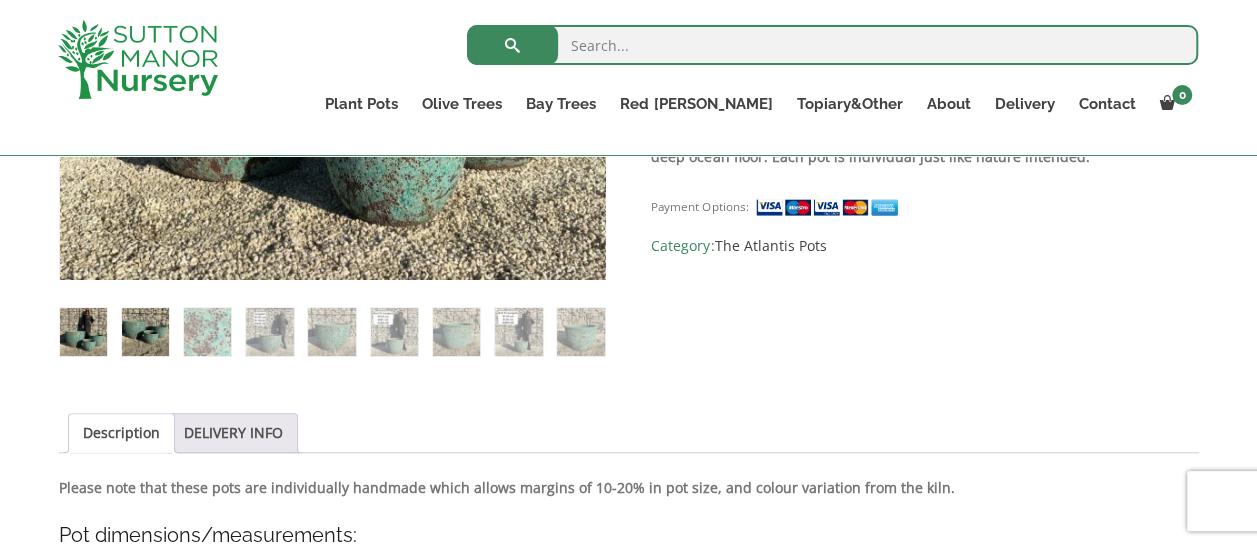 click at bounding box center [145, 331] 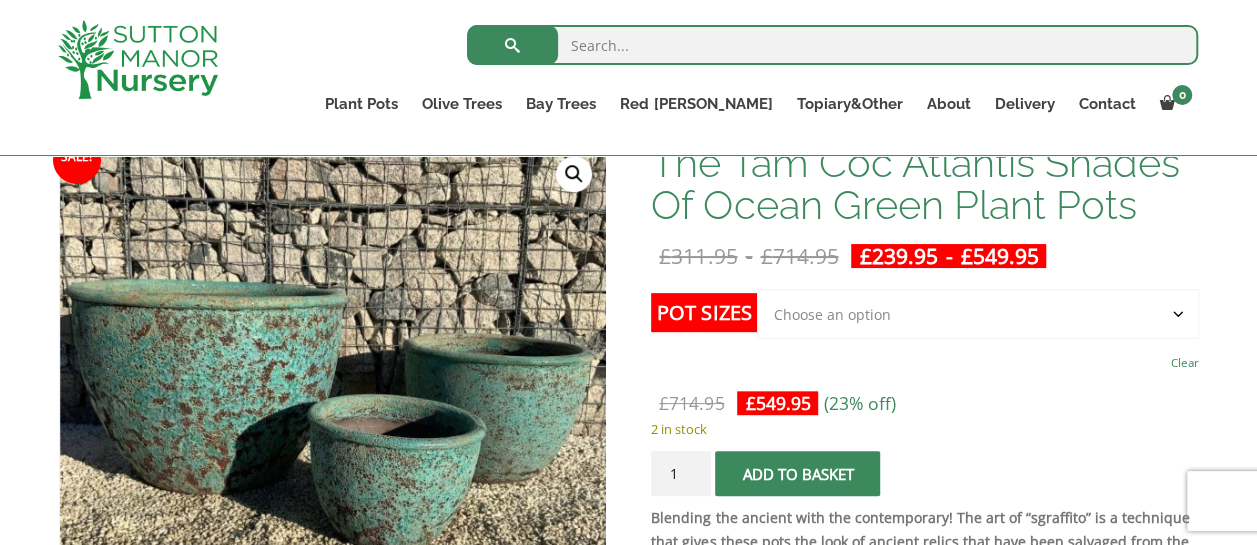 scroll, scrollTop: 305, scrollLeft: 0, axis: vertical 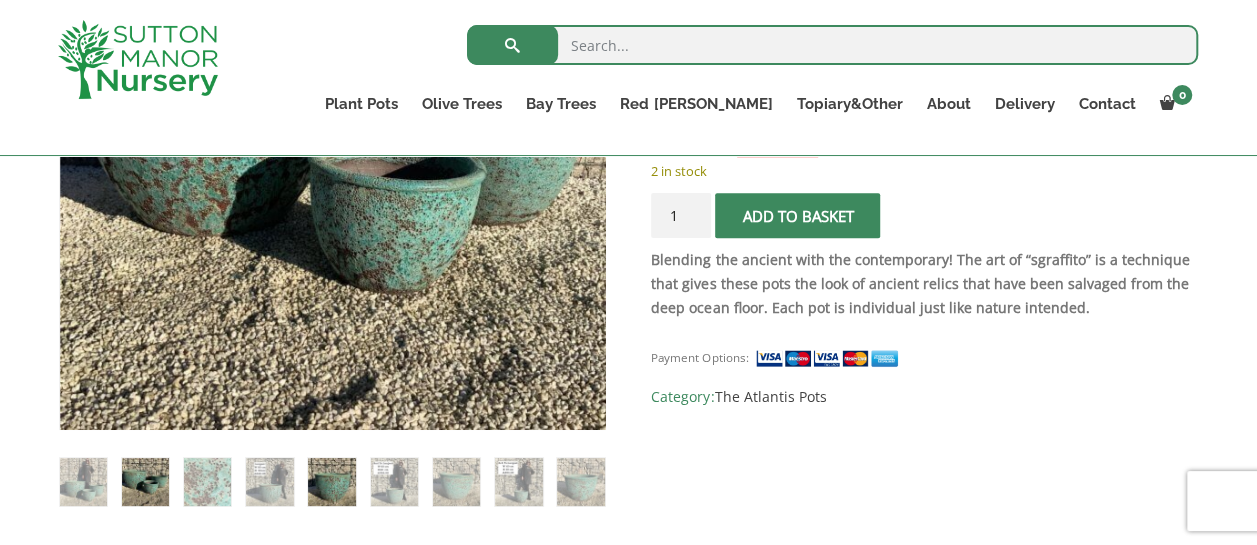 click at bounding box center [331, 481] 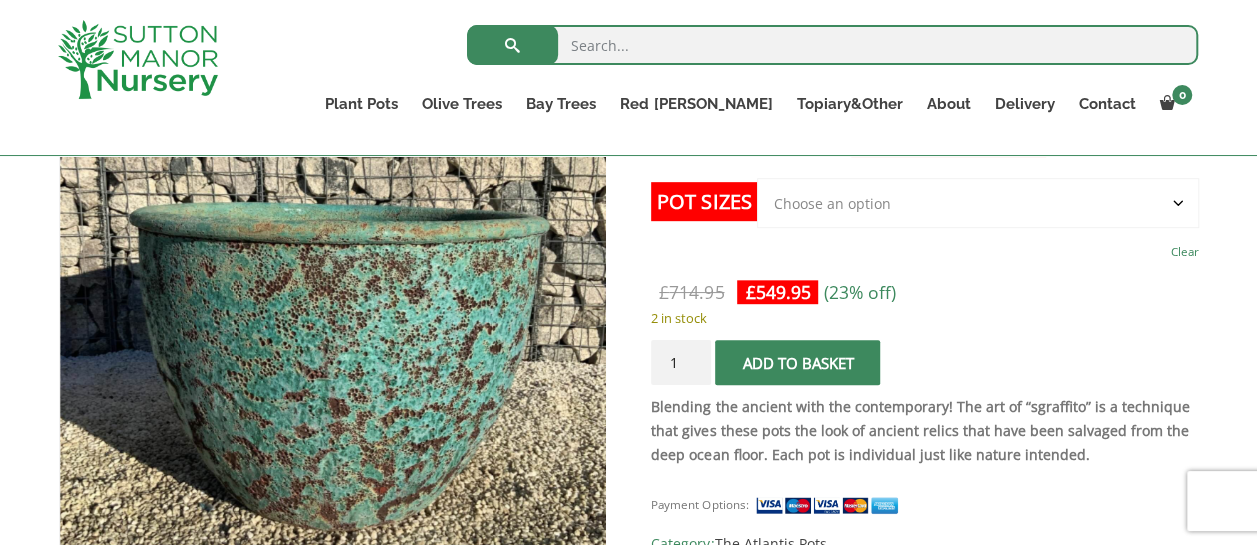 scroll, scrollTop: 391, scrollLeft: 0, axis: vertical 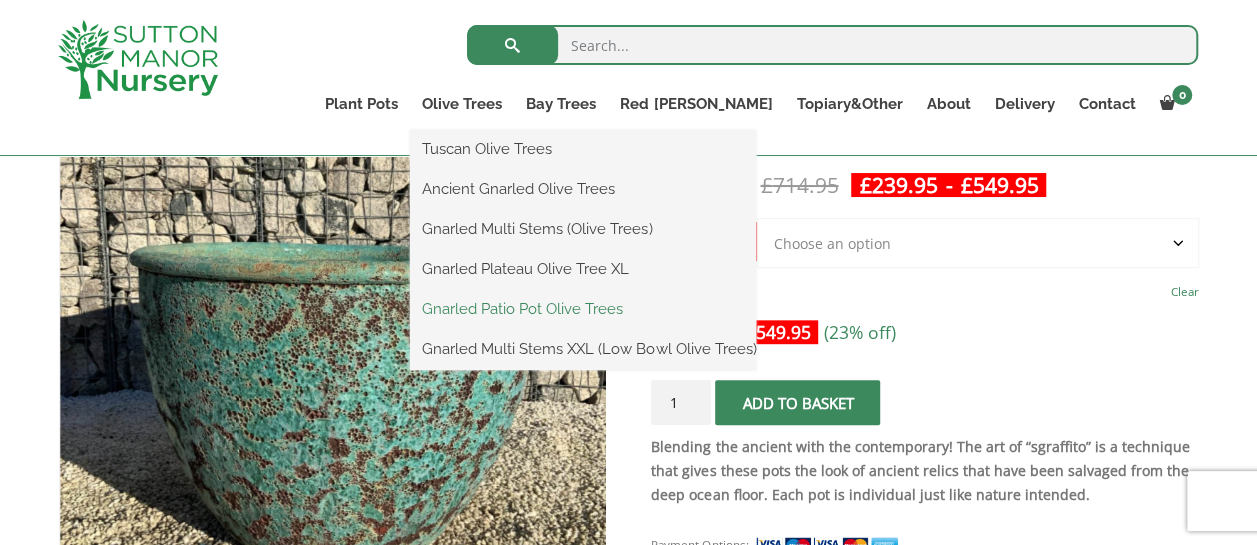 click on "Gnarled Patio Pot Olive Trees" at bounding box center (583, 309) 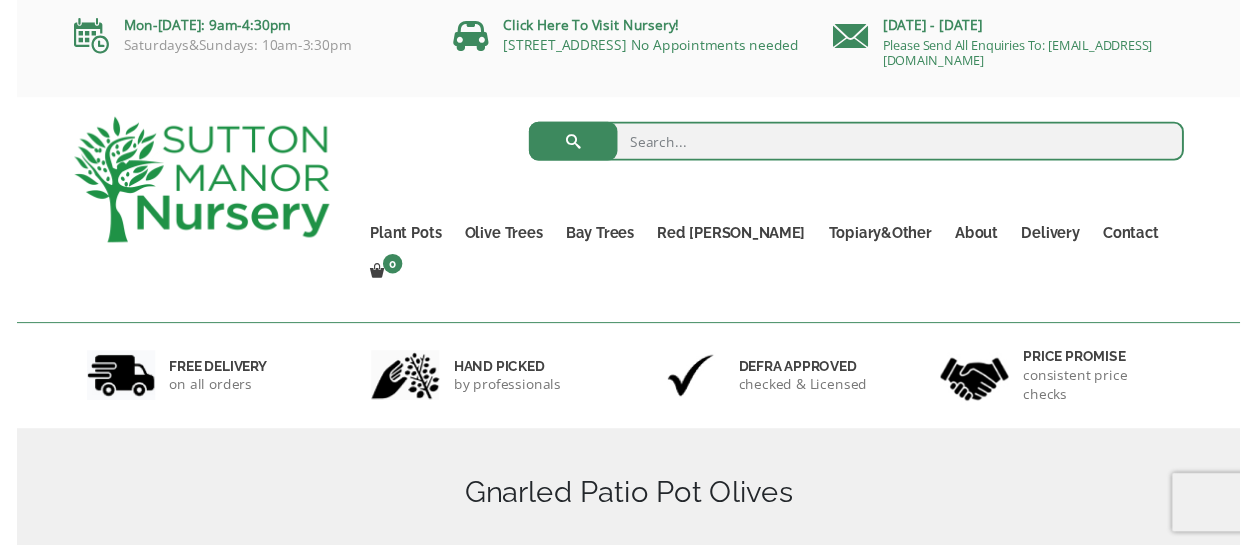 scroll, scrollTop: 0, scrollLeft: 0, axis: both 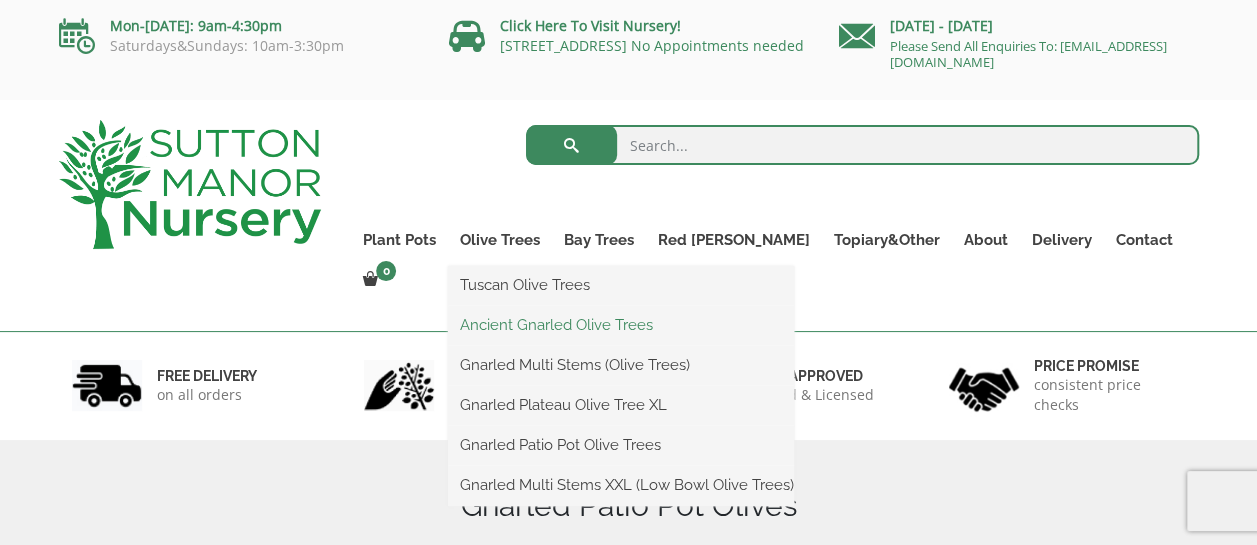 click on "Ancient Gnarled Olive Trees" at bounding box center (621, 325) 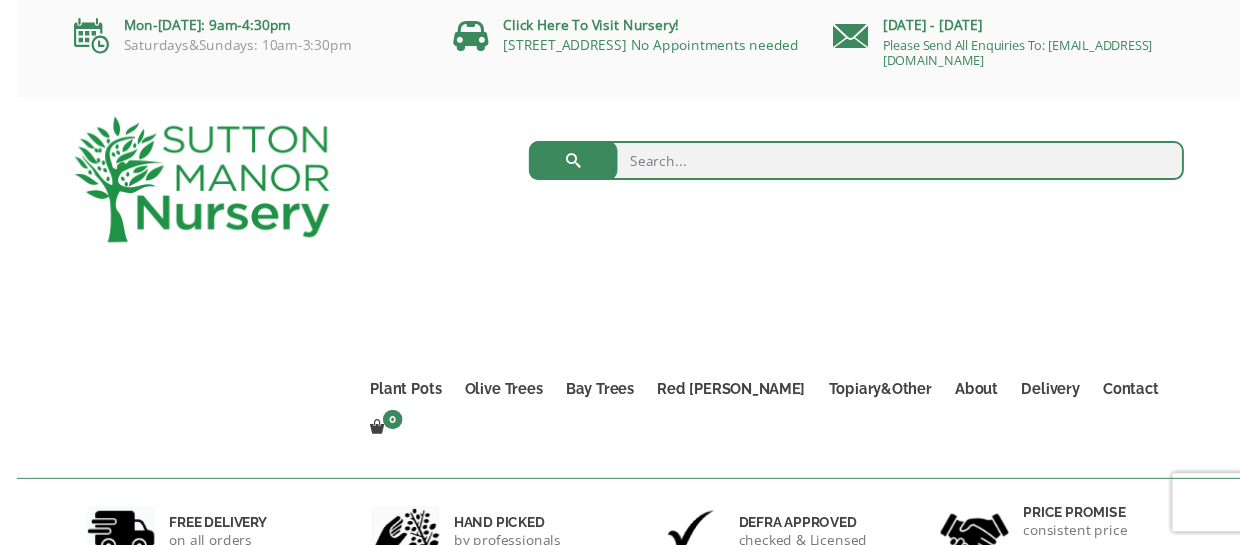 scroll, scrollTop: 0, scrollLeft: 0, axis: both 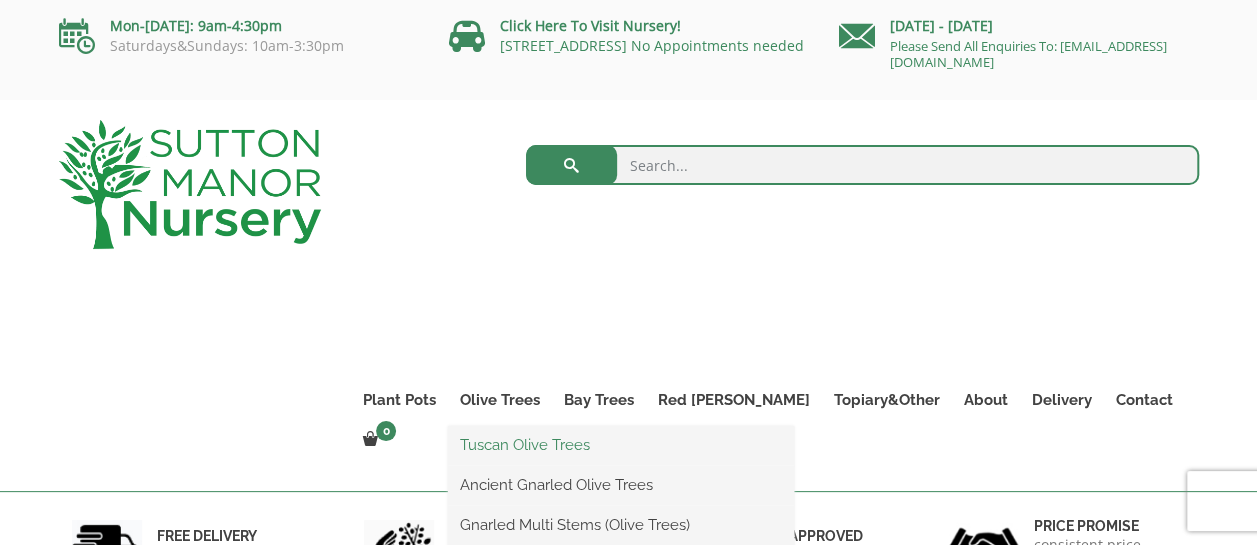 click on "Tuscan Olive Trees" at bounding box center (621, 445) 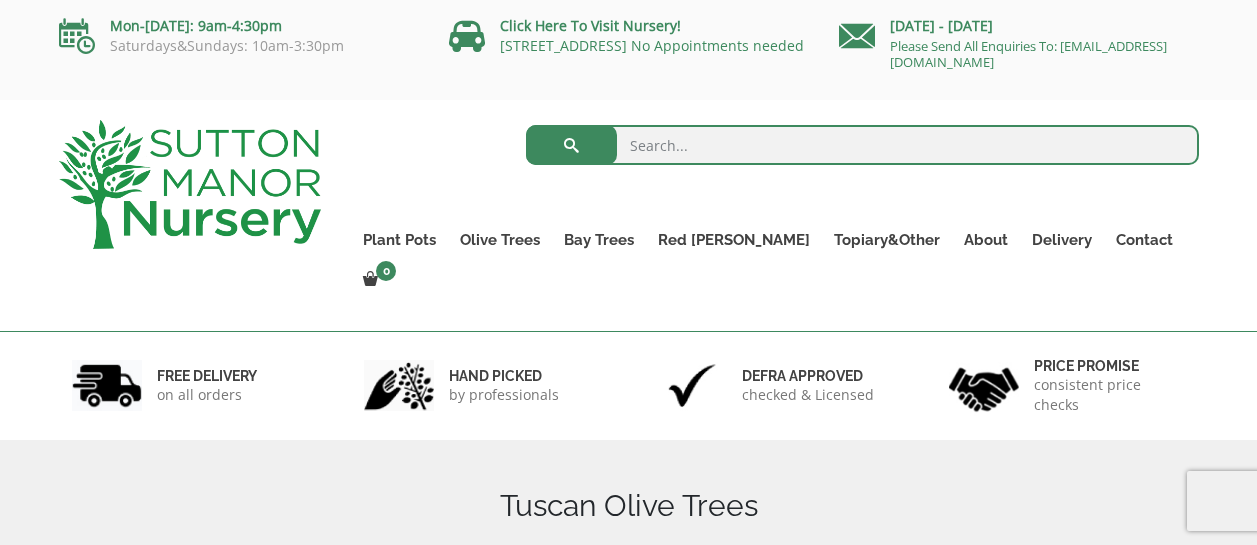 scroll, scrollTop: 0, scrollLeft: 0, axis: both 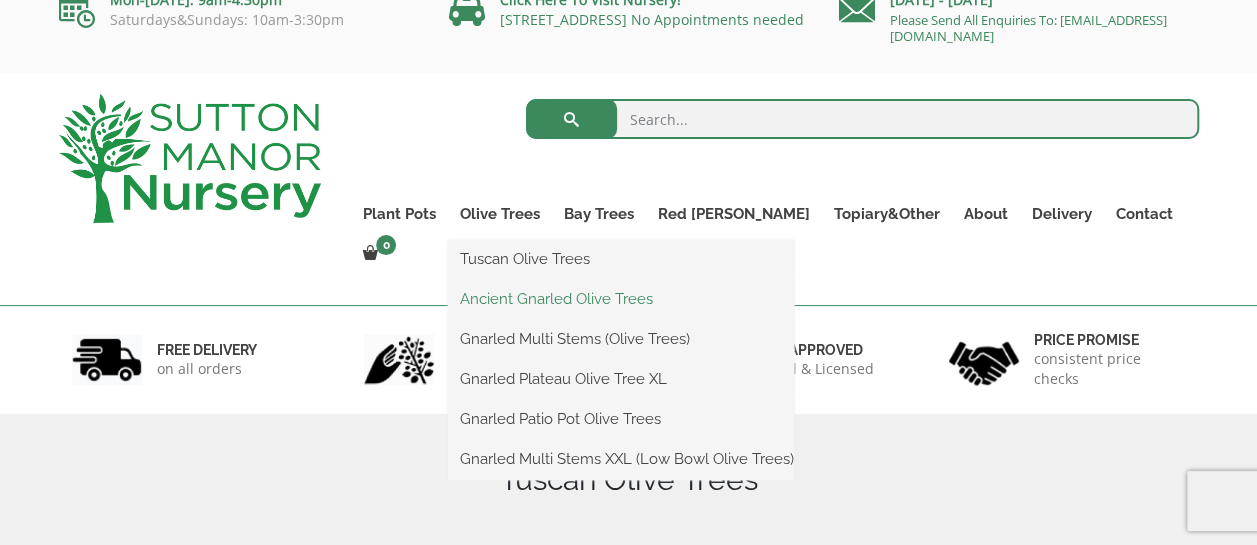 click on "Ancient Gnarled Olive Trees" at bounding box center (621, 299) 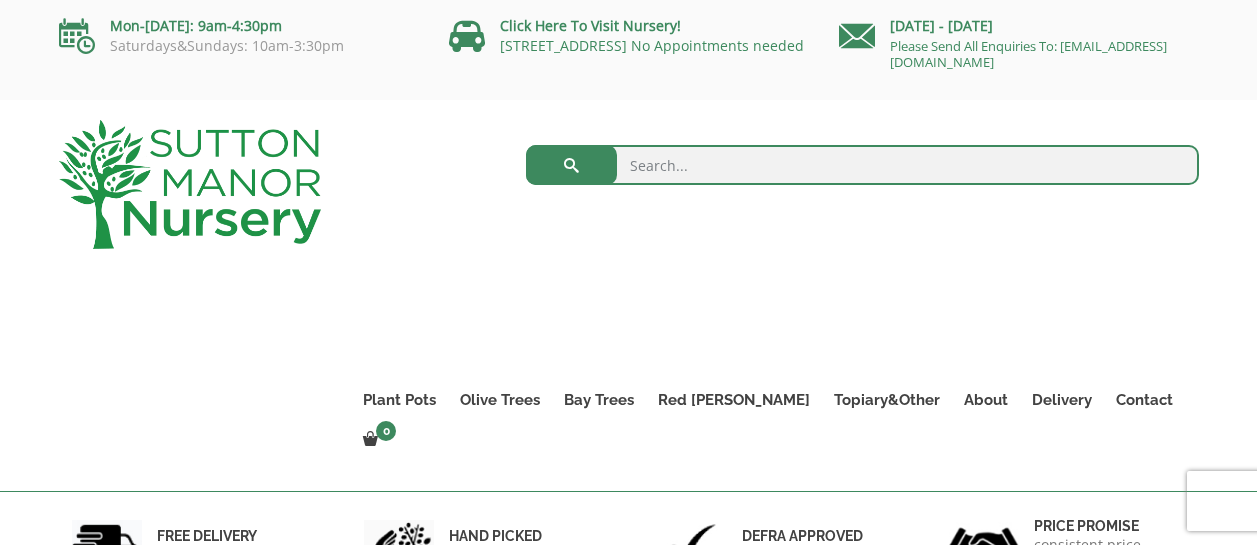 scroll, scrollTop: 0, scrollLeft: 0, axis: both 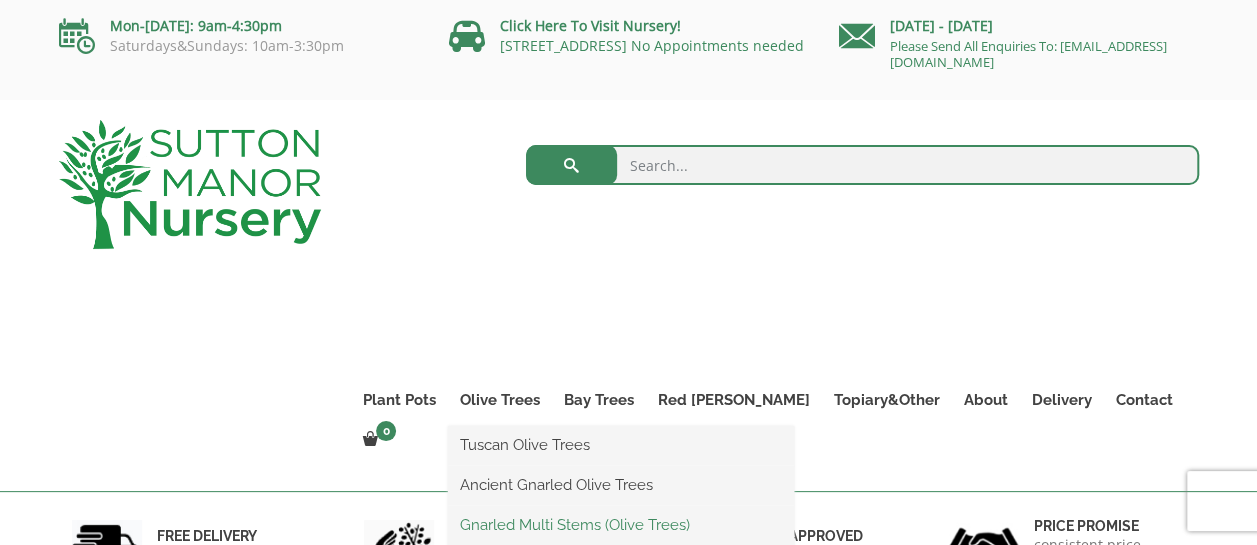 click on "Gnarled Multi Stems (Olive Trees)" at bounding box center (621, 525) 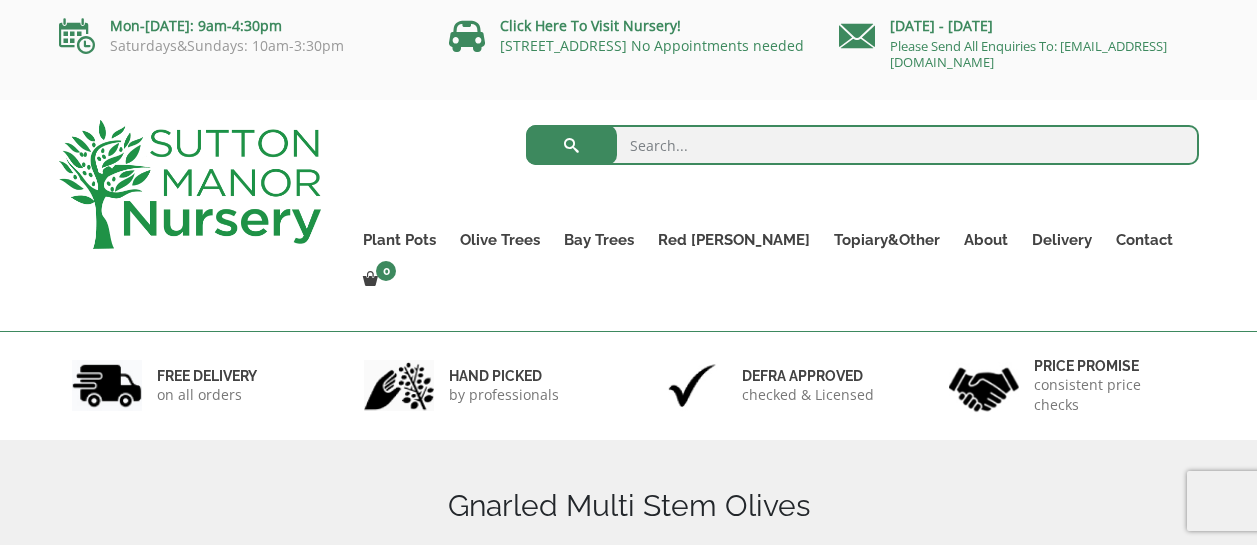 scroll, scrollTop: 0, scrollLeft: 0, axis: both 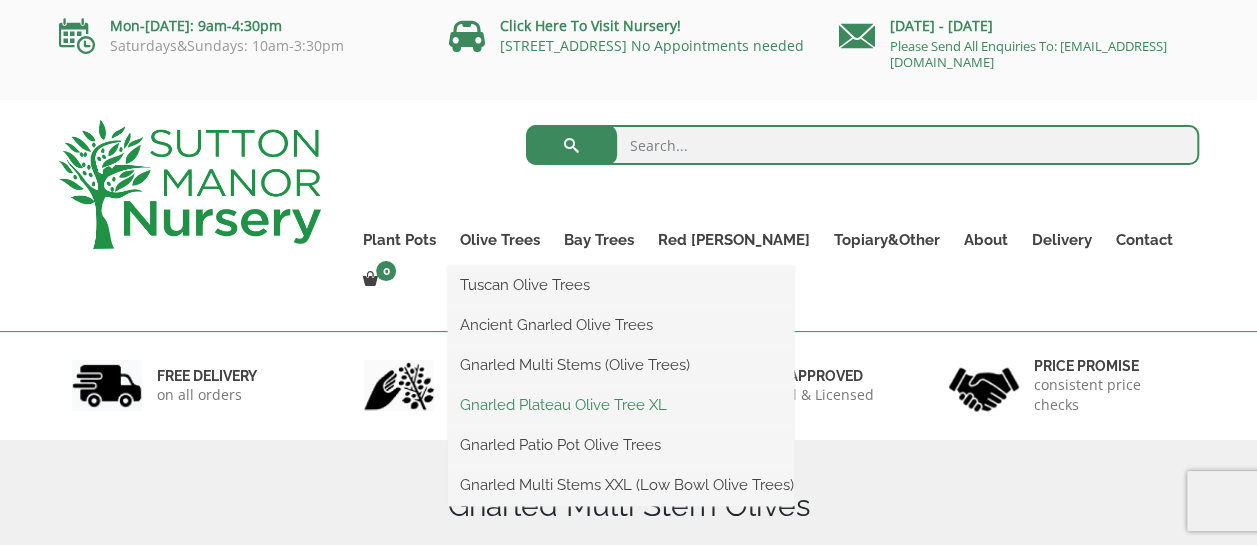 click on "Gnarled Plateau Olive Tree XL" at bounding box center (621, 405) 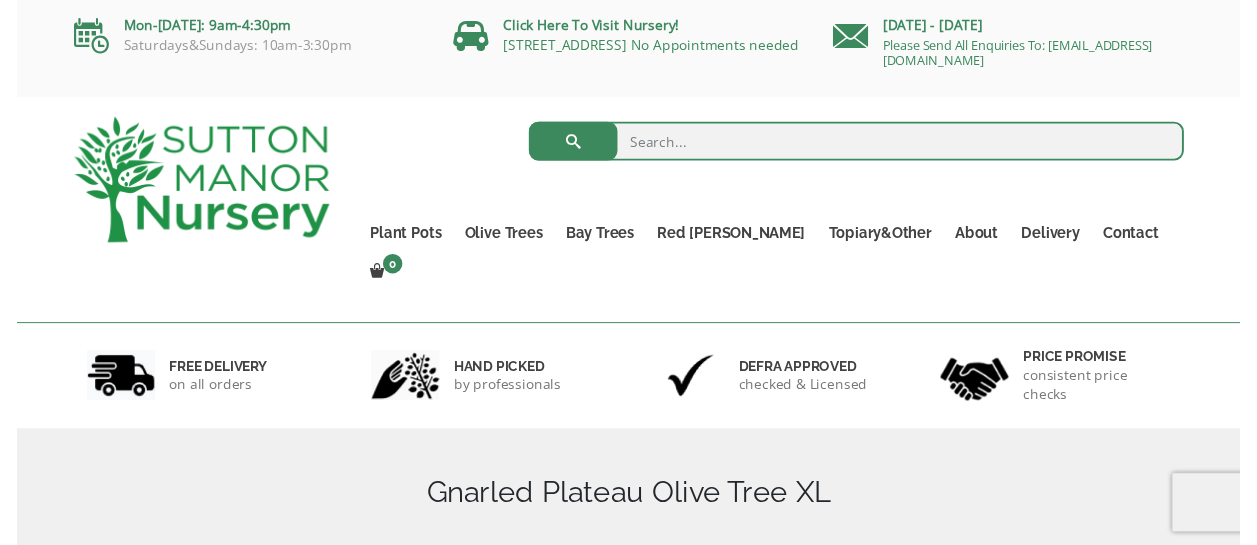 scroll, scrollTop: 0, scrollLeft: 0, axis: both 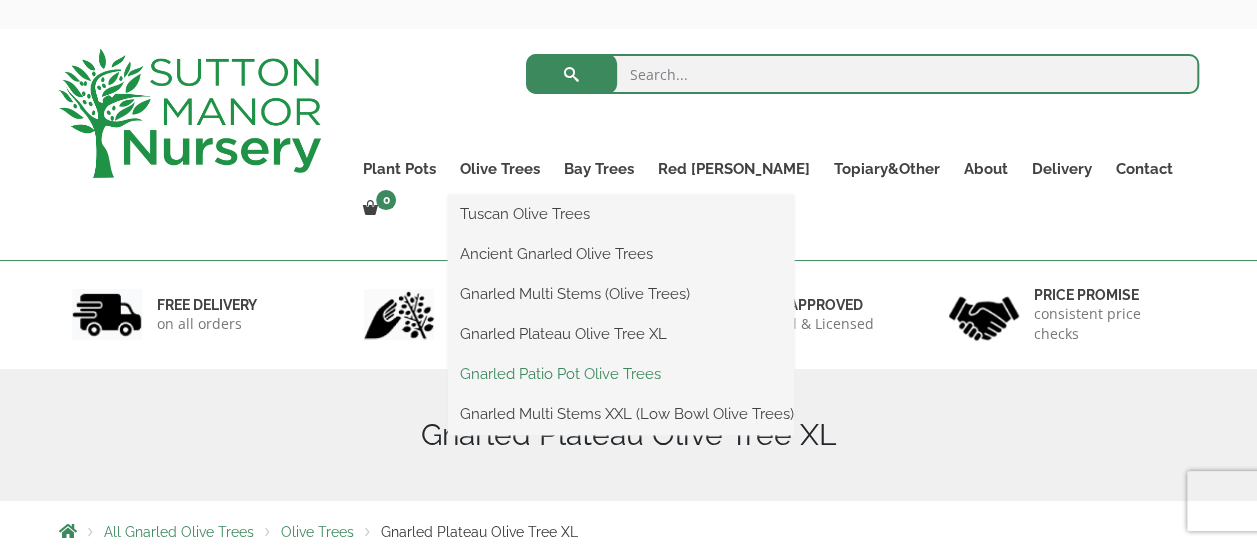 click on "Gnarled Patio Pot Olive Trees" at bounding box center (621, 374) 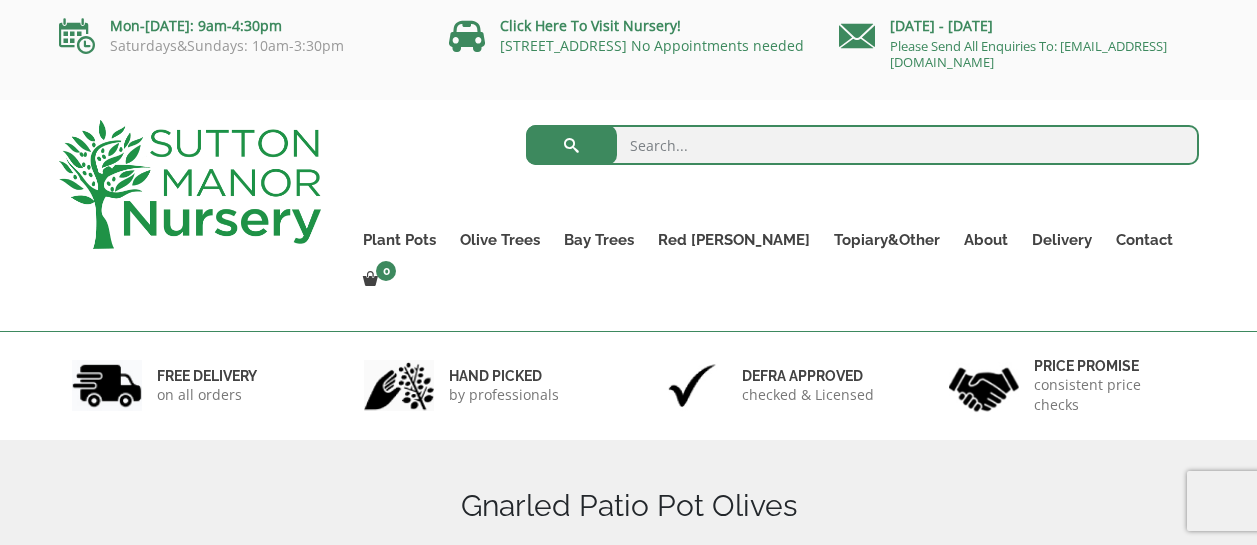 scroll, scrollTop: 0, scrollLeft: 0, axis: both 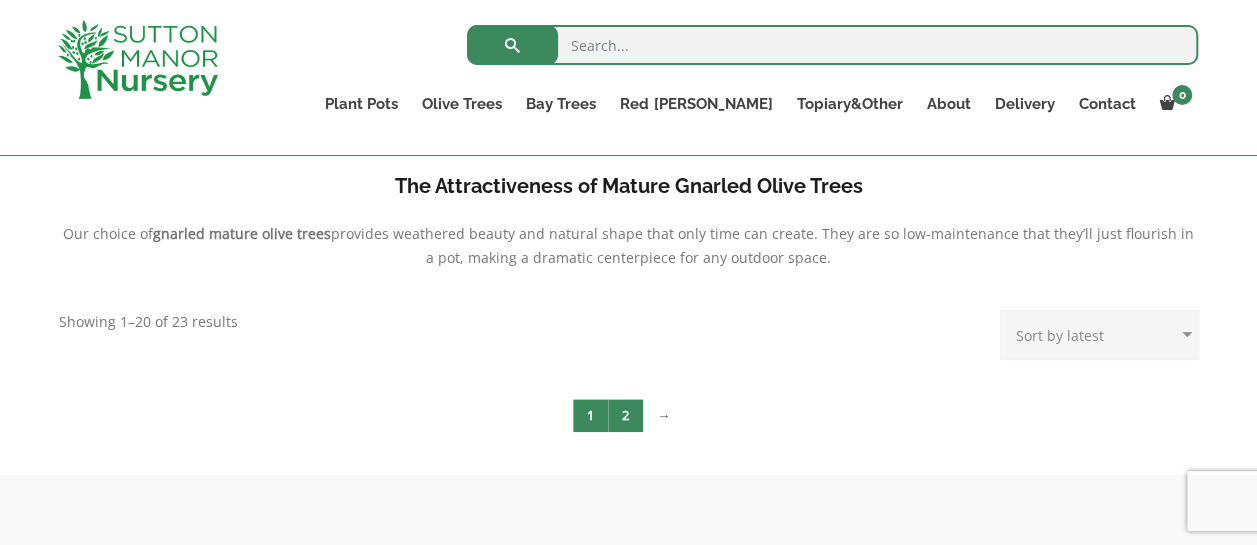 click on "2" at bounding box center [625, 415] 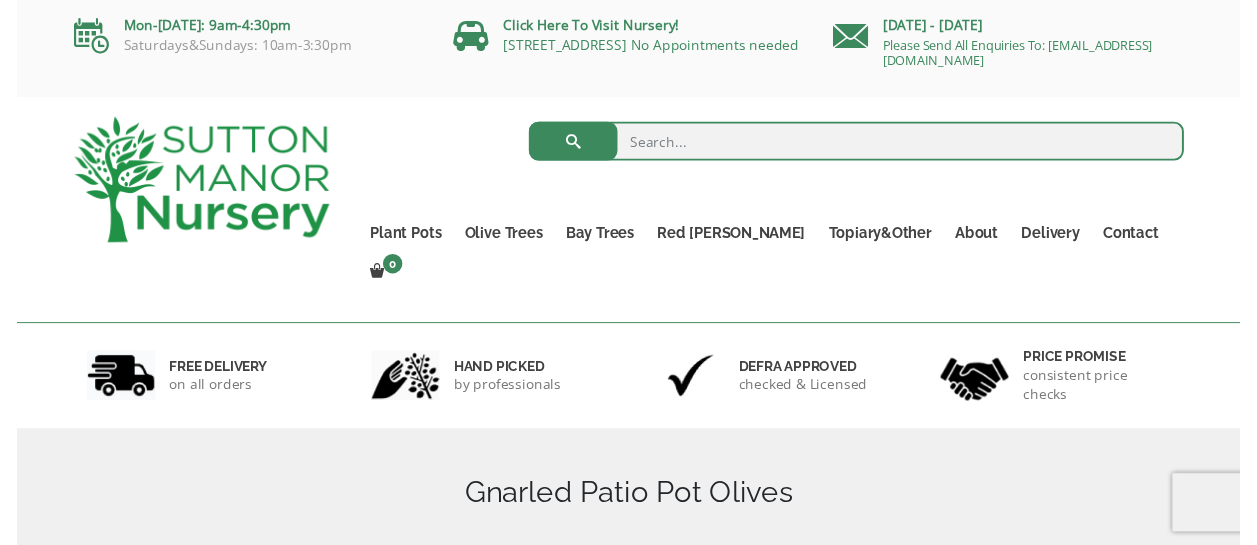 scroll, scrollTop: 0, scrollLeft: 0, axis: both 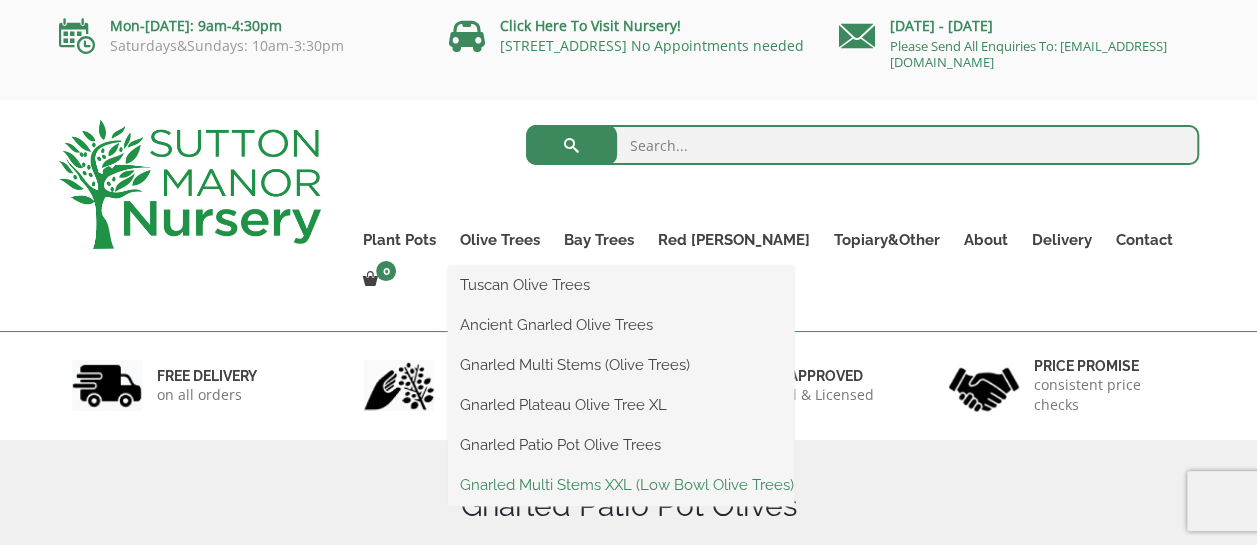 click on "Gnarled Multi Stems XXL (Low Bowl Olive Trees)" at bounding box center (621, 485) 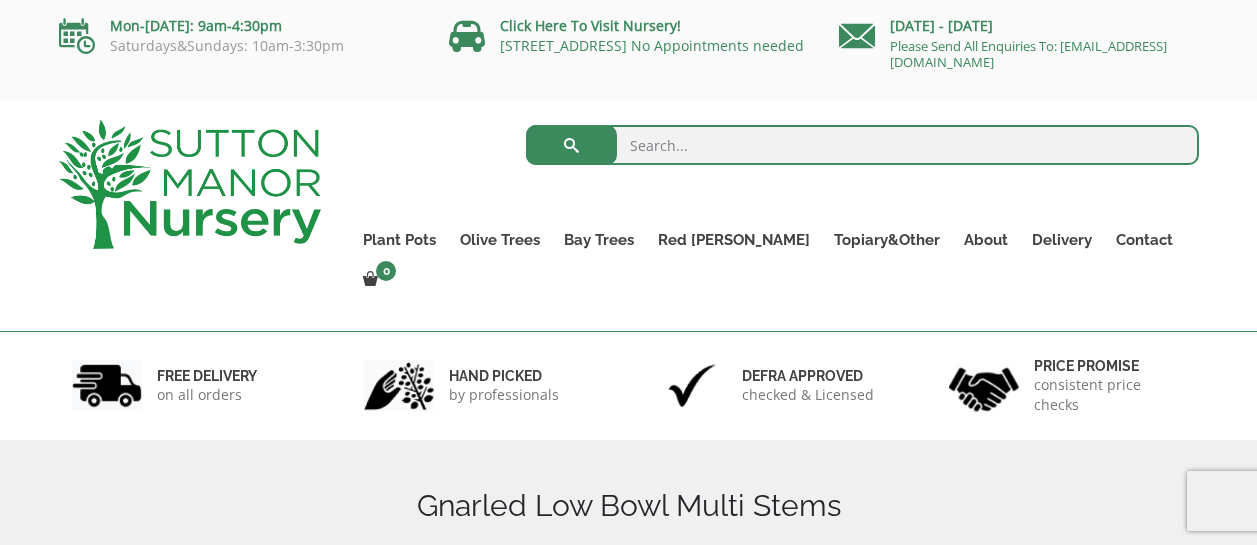 scroll, scrollTop: 0, scrollLeft: 0, axis: both 